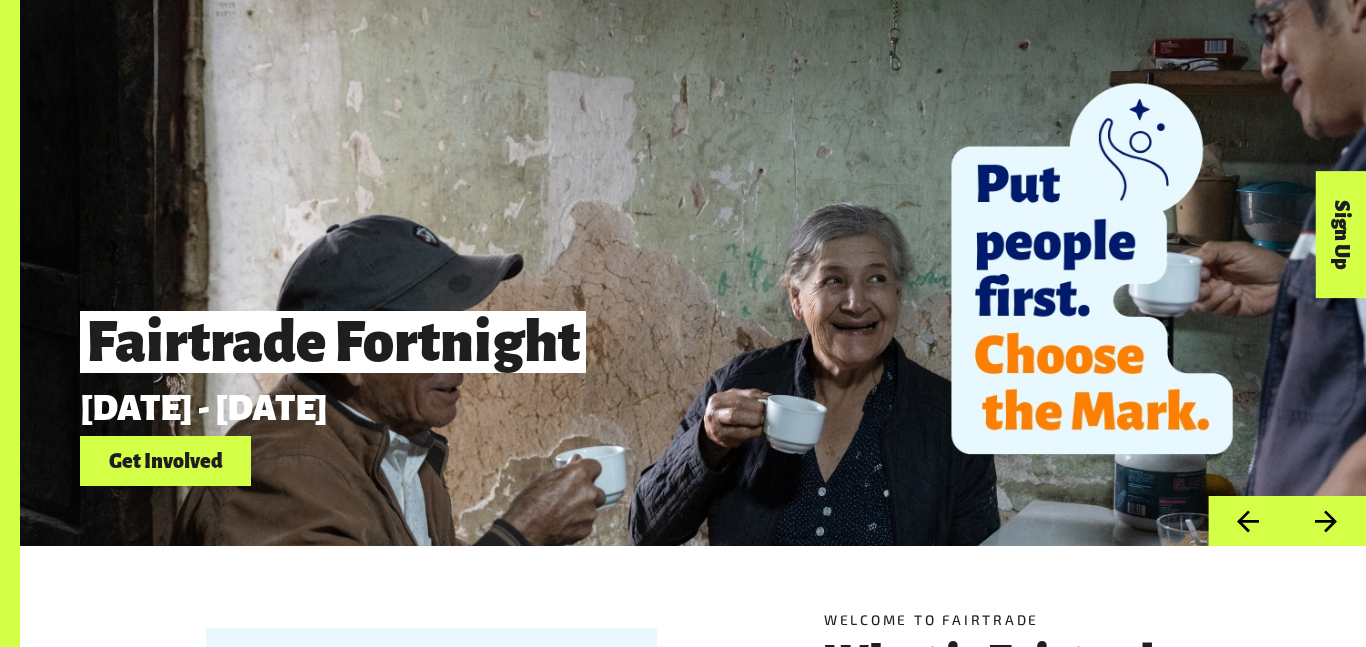 scroll, scrollTop: 546, scrollLeft: 0, axis: vertical 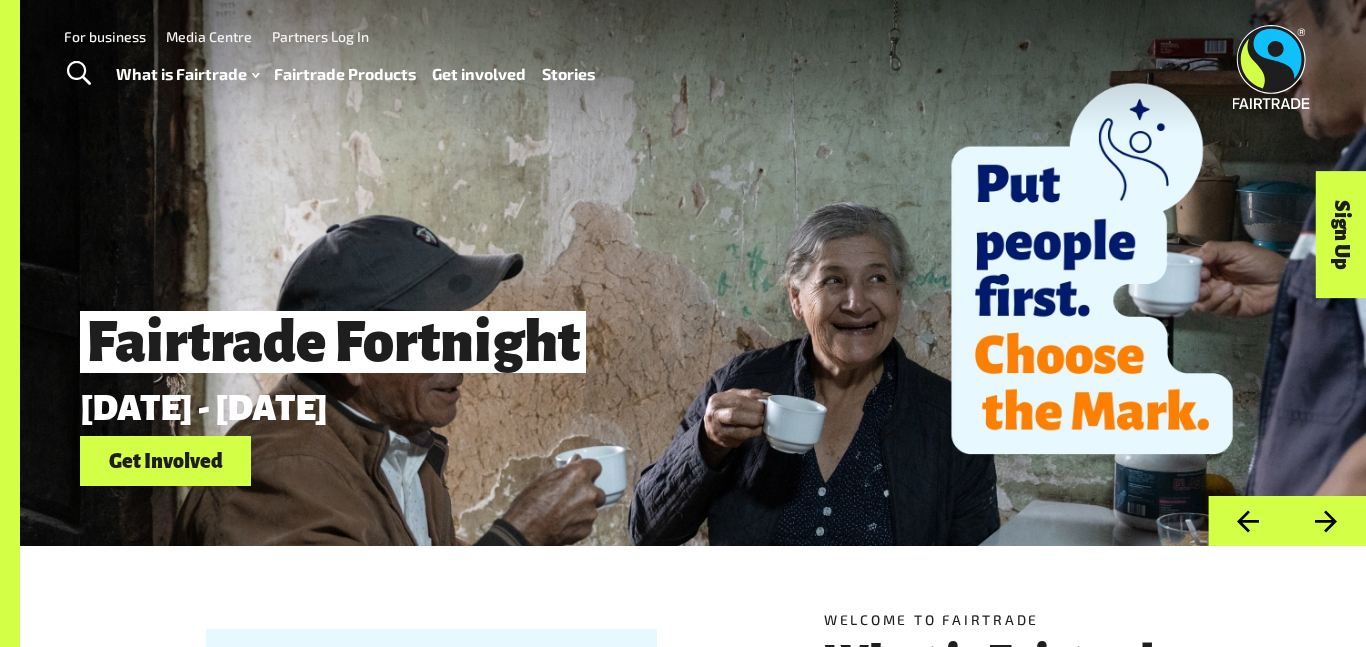 click on "Fairtrade Fortnight
4th - 17th August 2025
Get Involved" at bounding box center [693, 273] 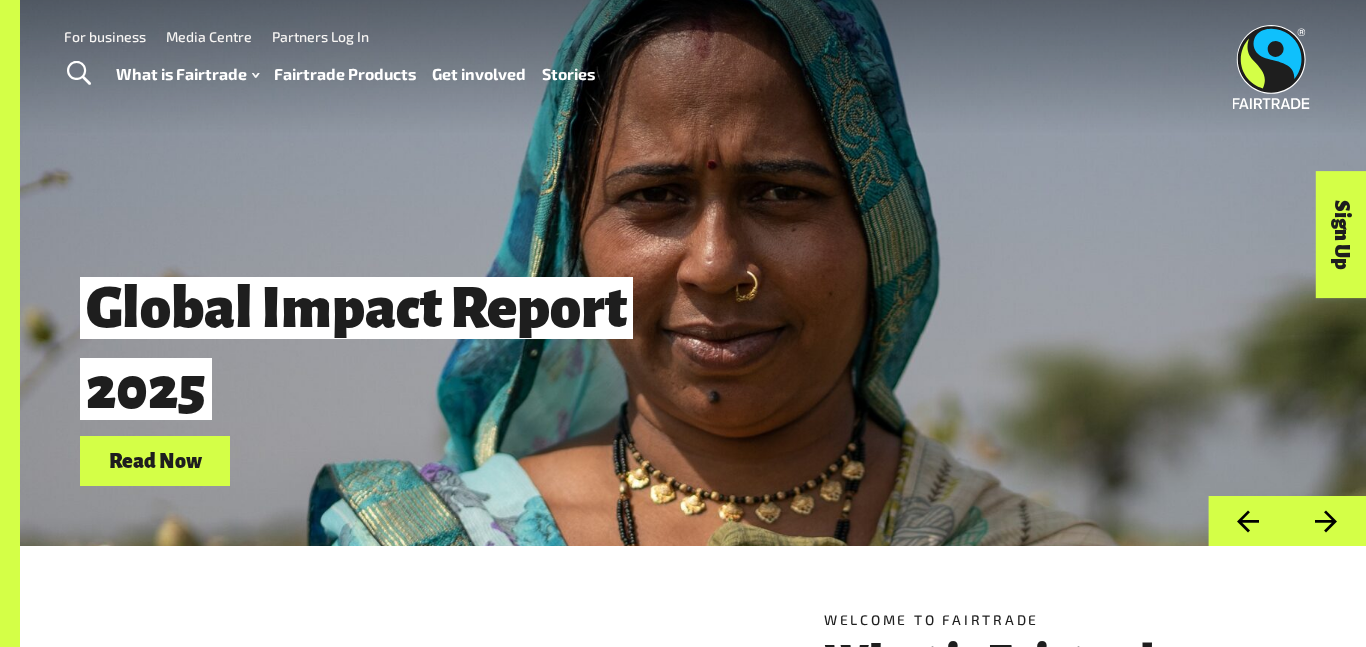 click at bounding box center (79, 74) 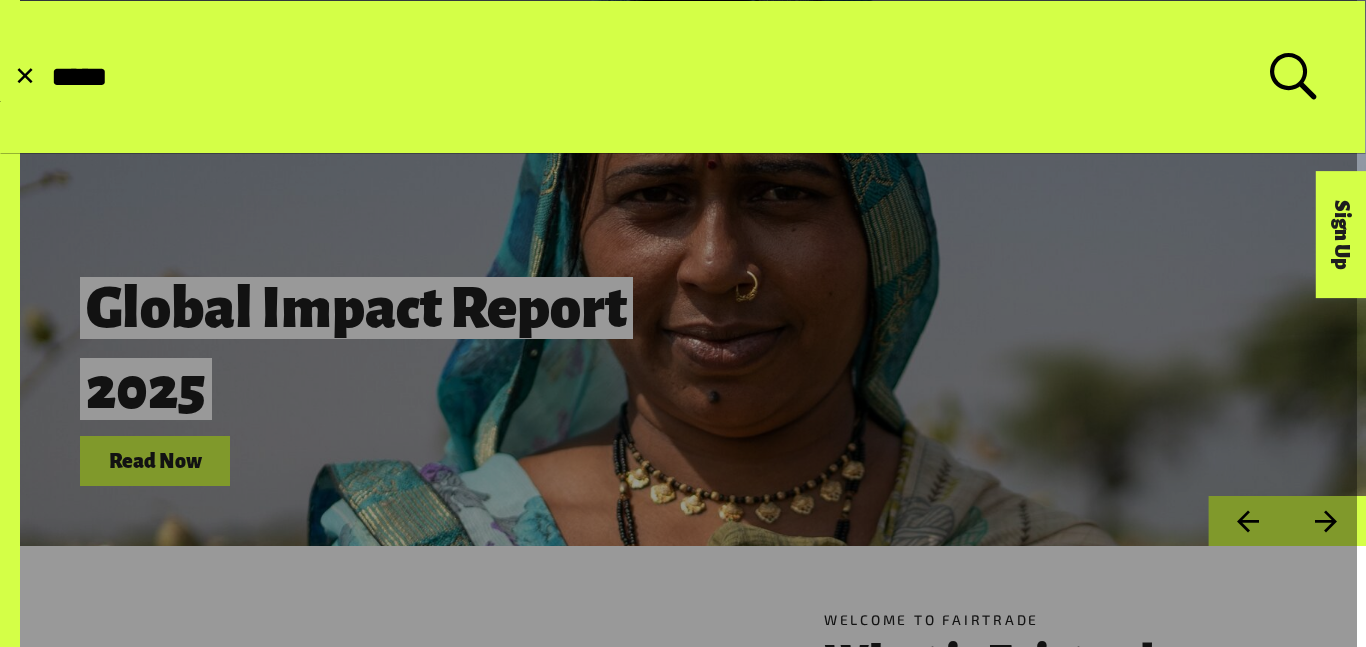 type on "*****" 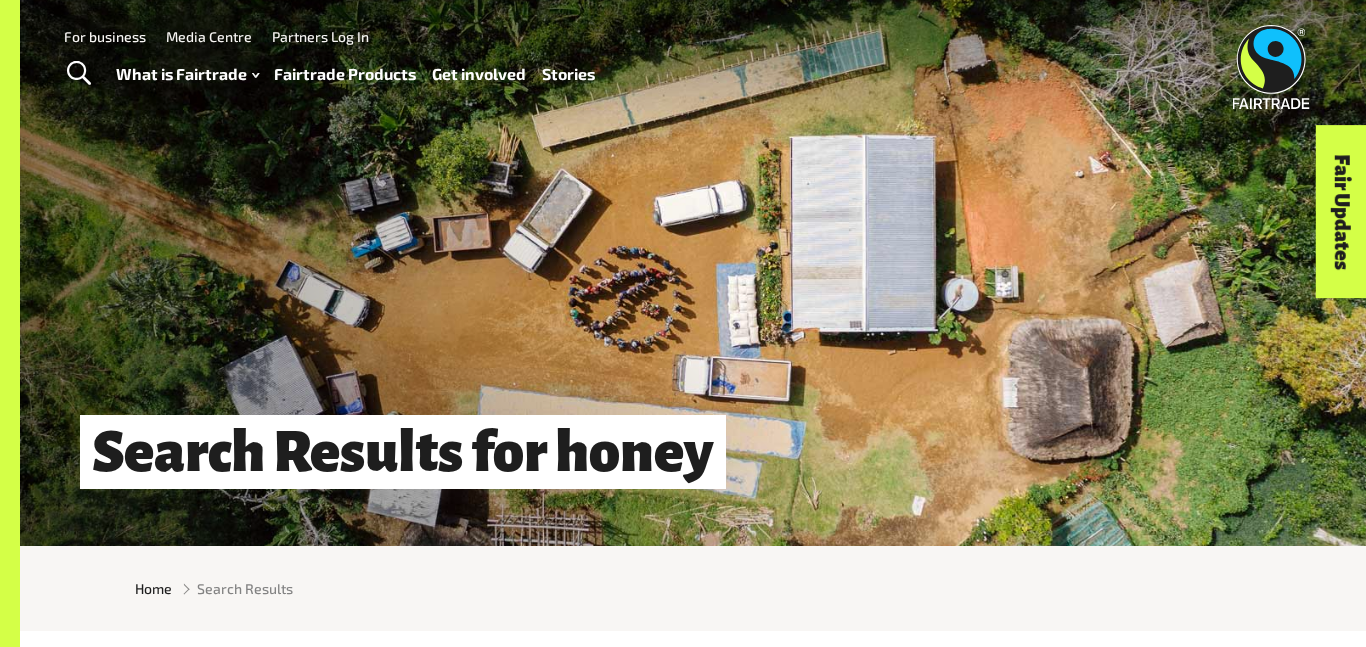 scroll, scrollTop: 0, scrollLeft: 0, axis: both 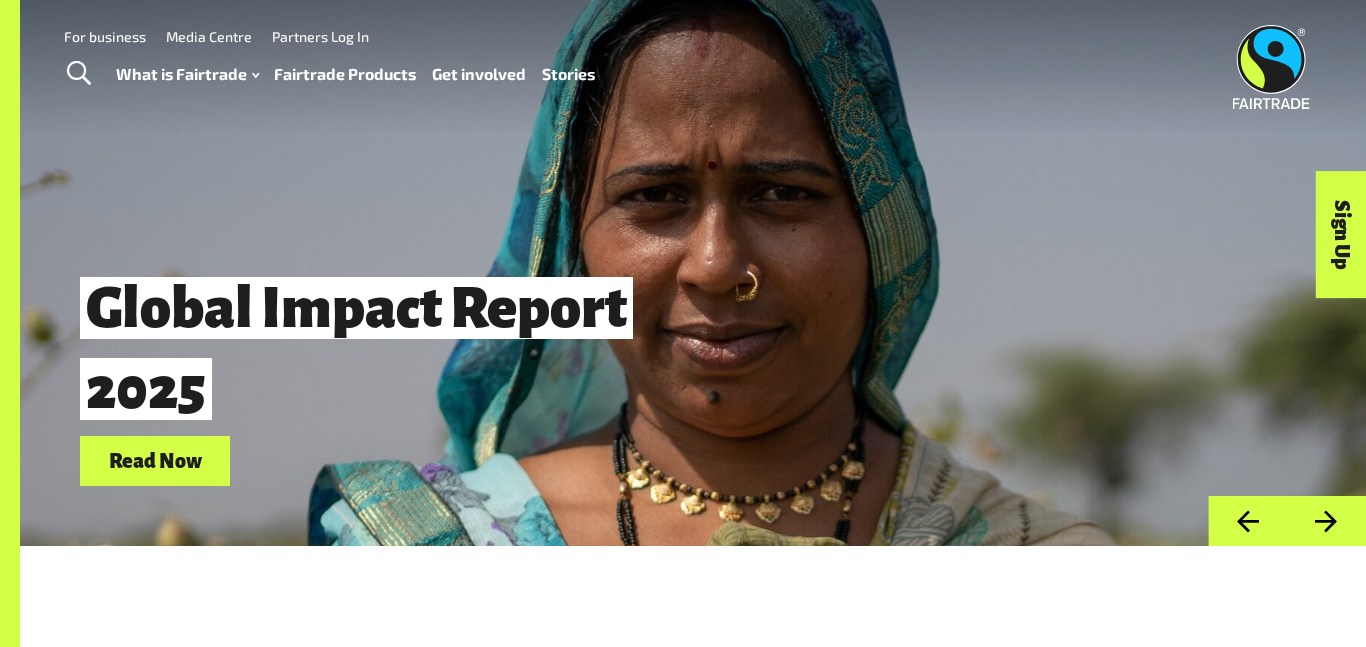 click on "Fairtrade Products" at bounding box center (345, 74) 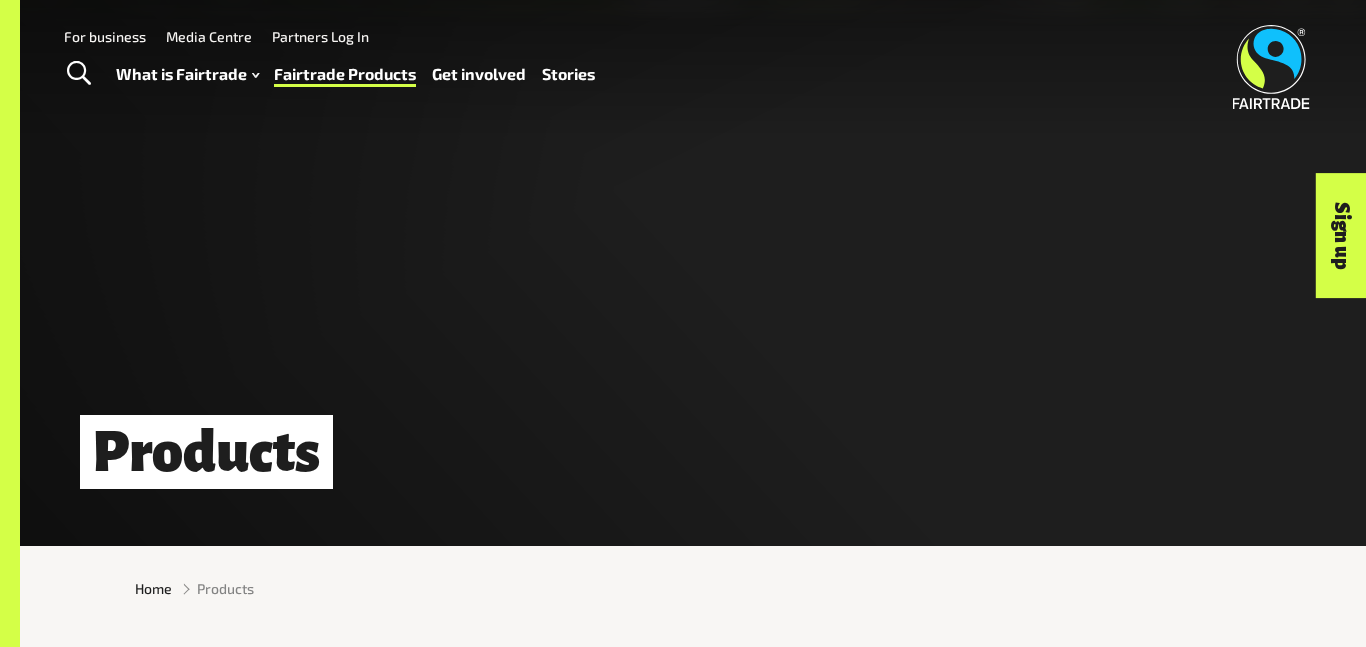 scroll, scrollTop: 0, scrollLeft: 0, axis: both 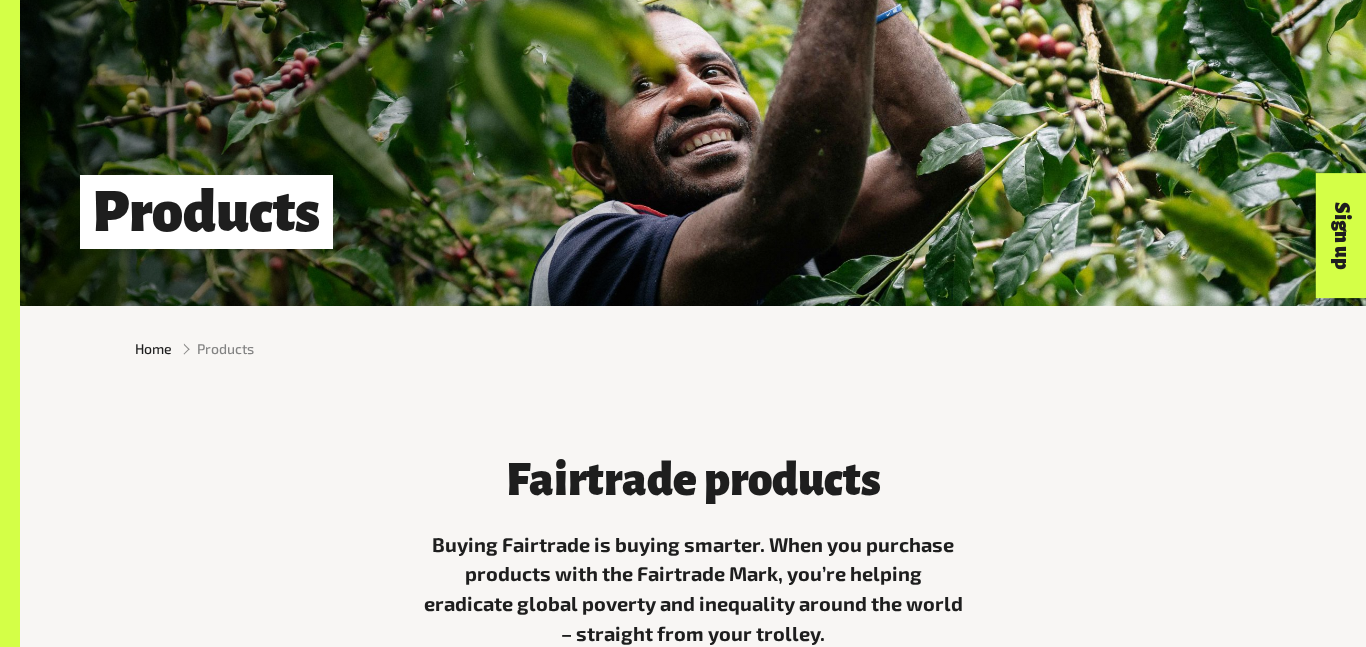 click on "Products" at bounding box center (693, 212) 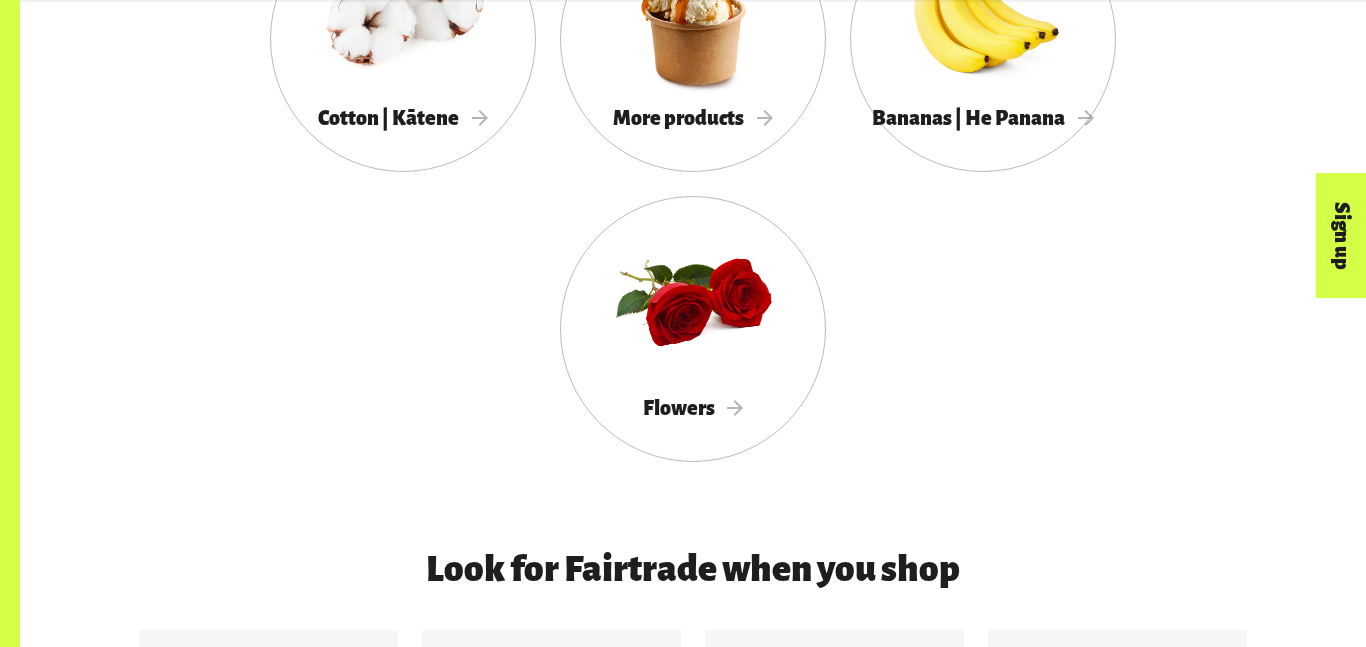 scroll, scrollTop: 2239, scrollLeft: 0, axis: vertical 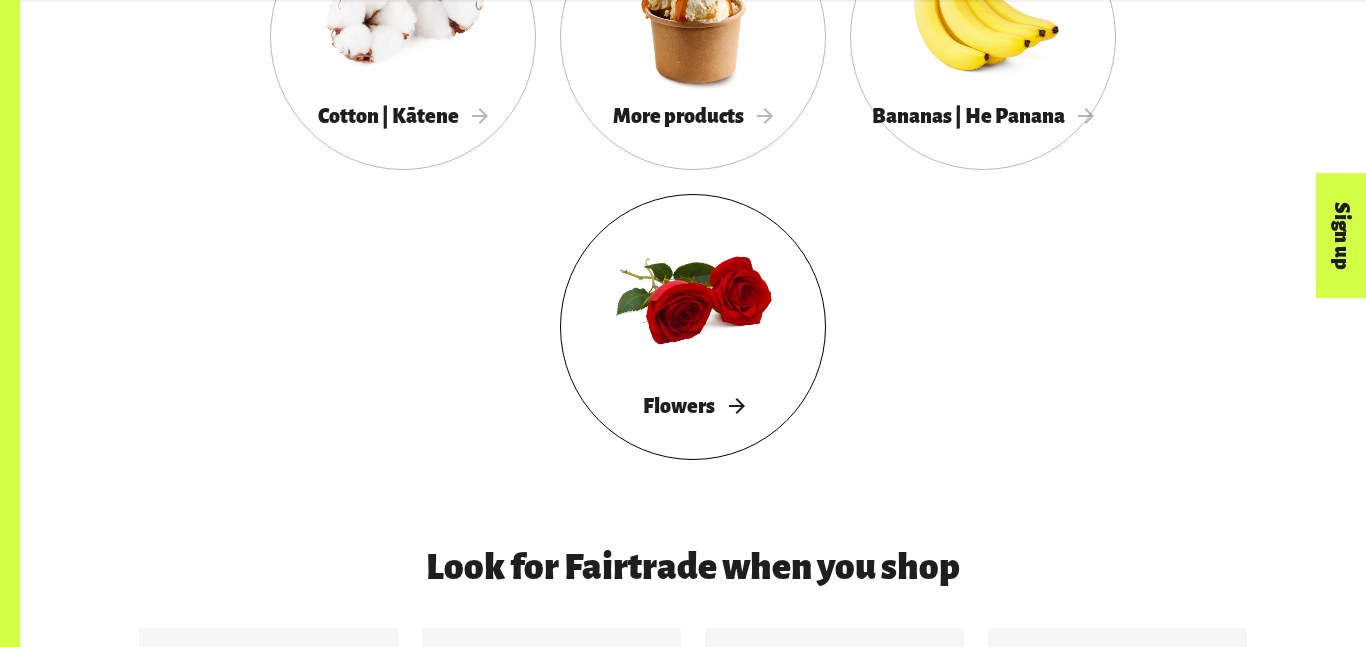 click at bounding box center (693, 299) 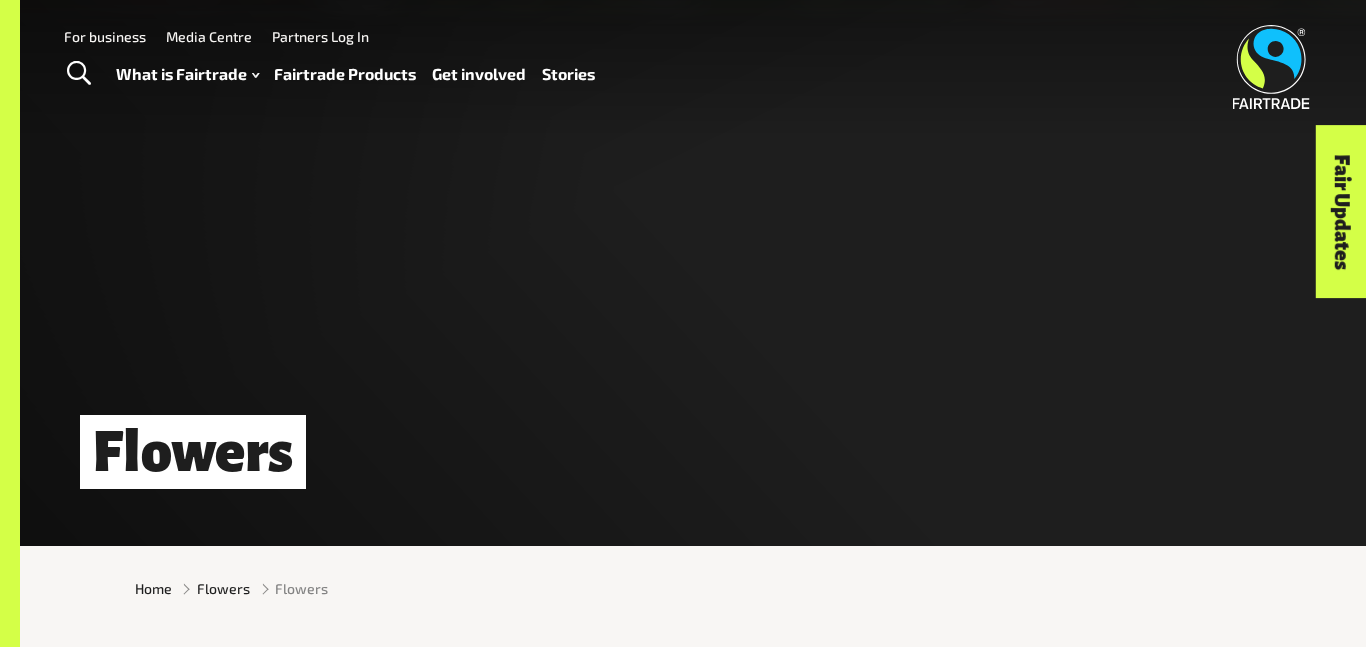 scroll, scrollTop: 0, scrollLeft: 0, axis: both 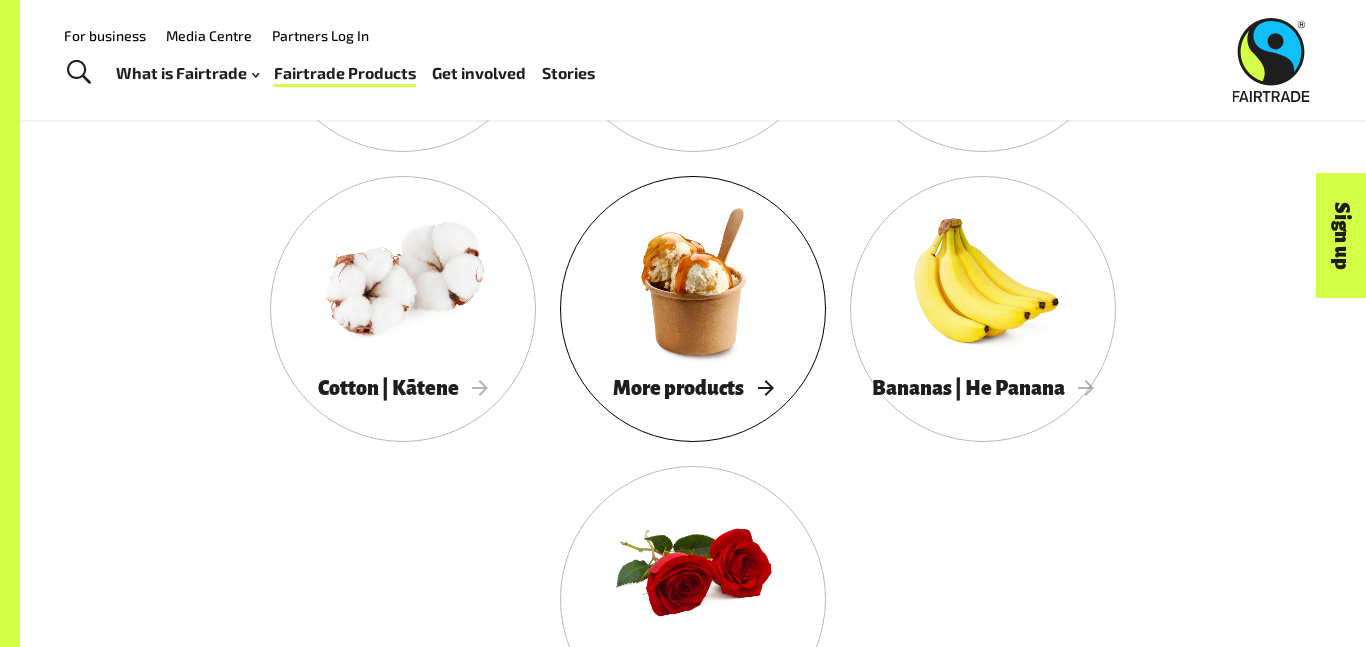 click at bounding box center [693, 281] 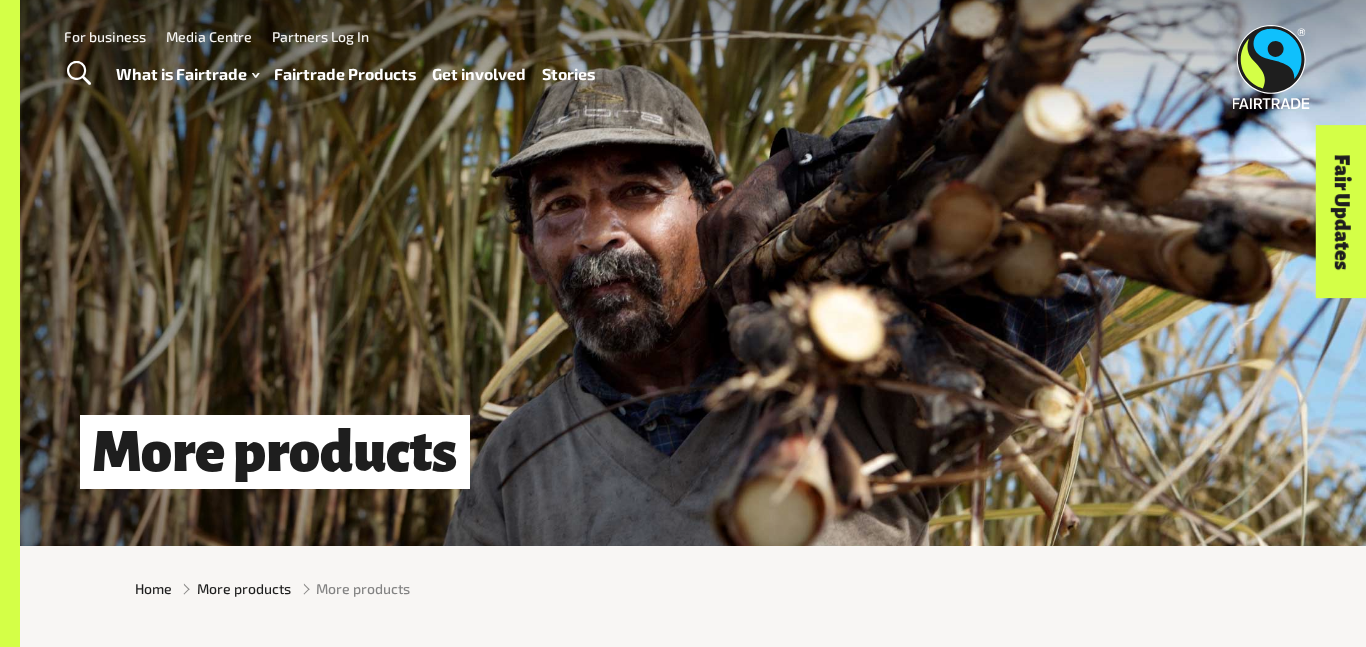 scroll, scrollTop: 0, scrollLeft: 0, axis: both 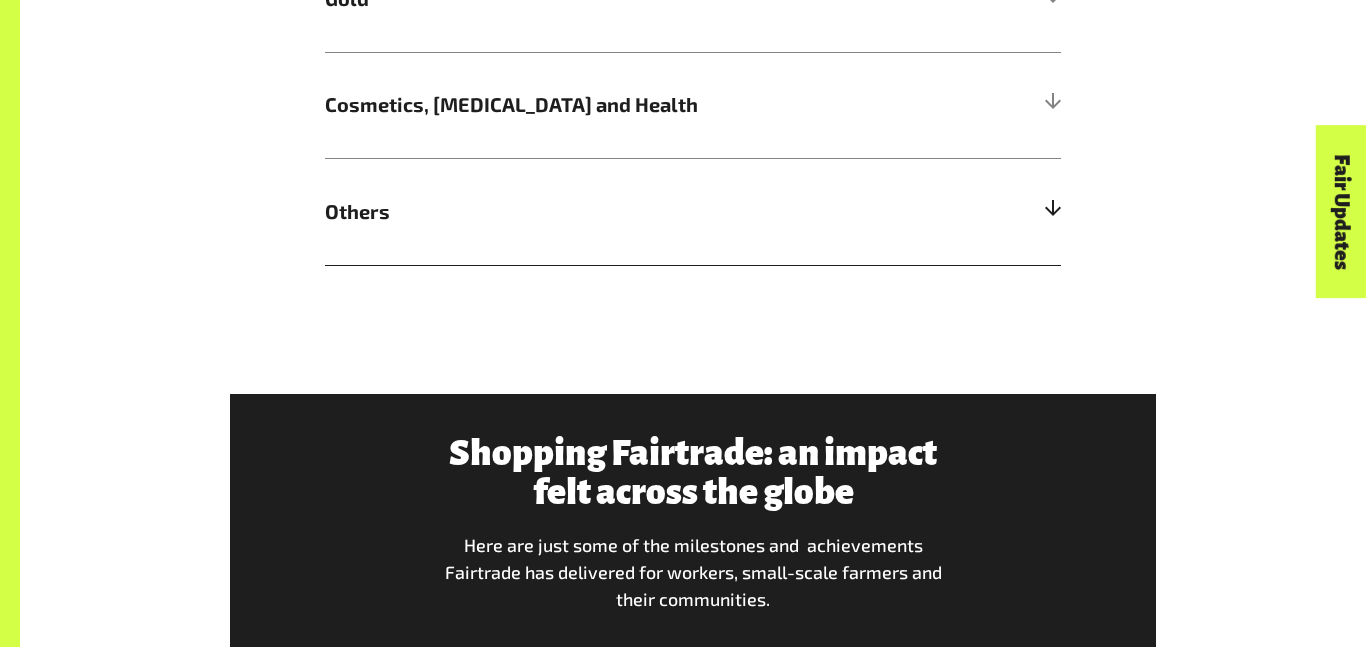 click on "Others" at bounding box center [693, 211] 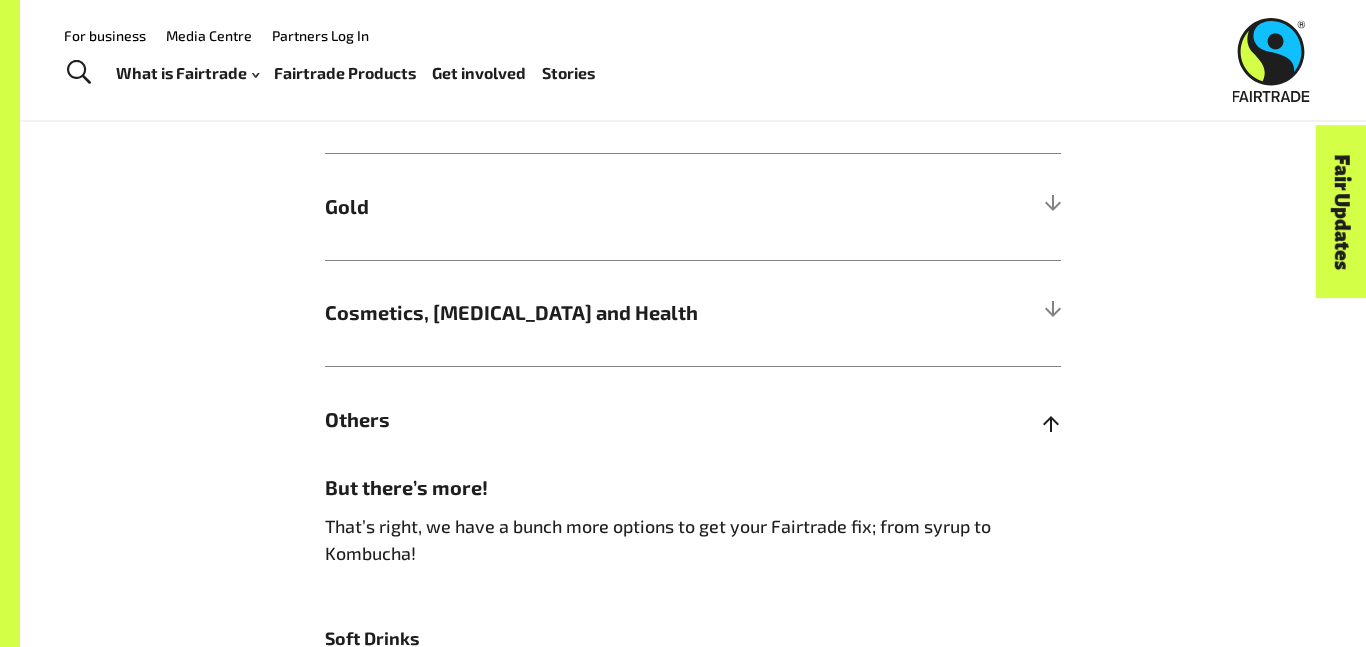 scroll, scrollTop: 1504, scrollLeft: 0, axis: vertical 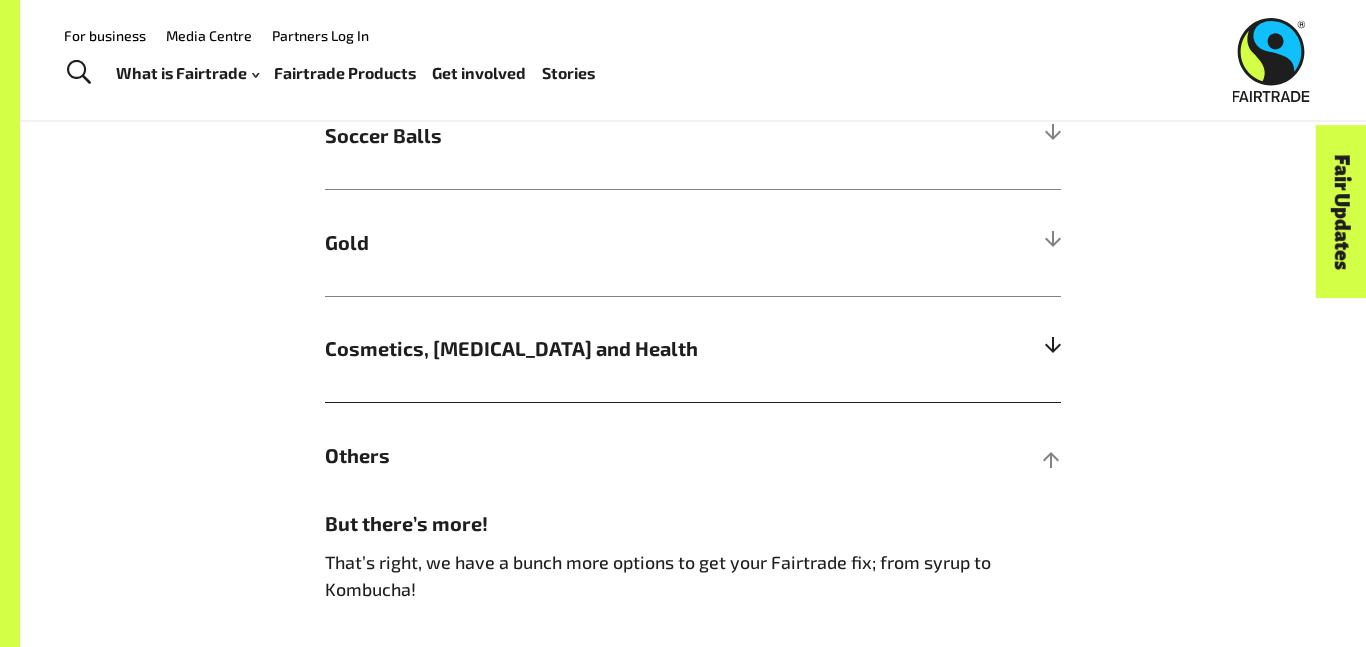 click on "Cosmetics, [MEDICAL_DATA] and Health" at bounding box center [693, 349] 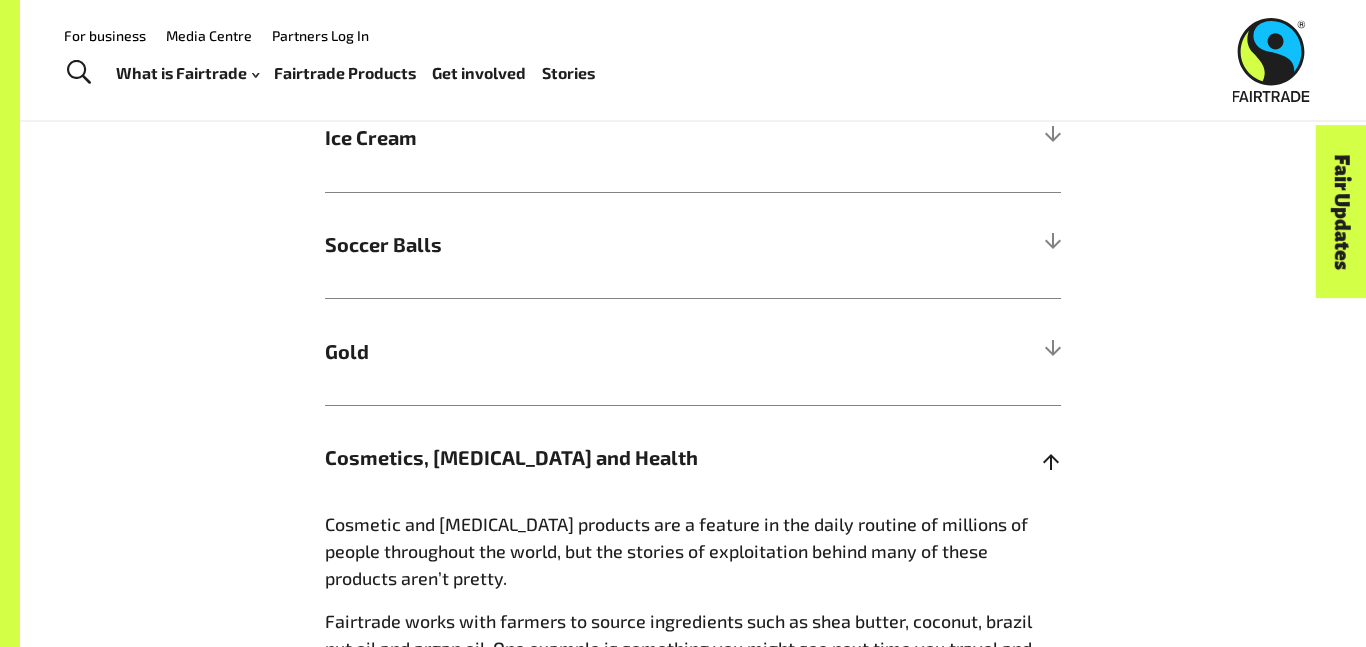 scroll, scrollTop: 1327, scrollLeft: 0, axis: vertical 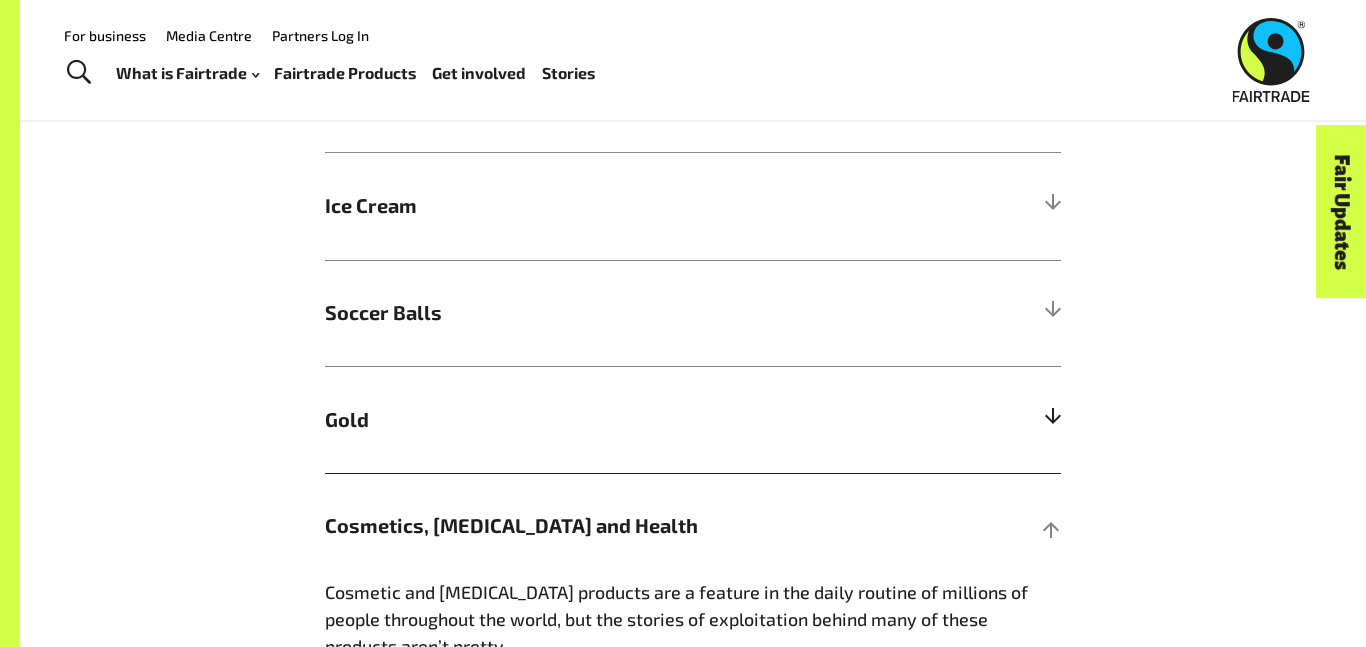 click on "Gold" at bounding box center (601, 420) 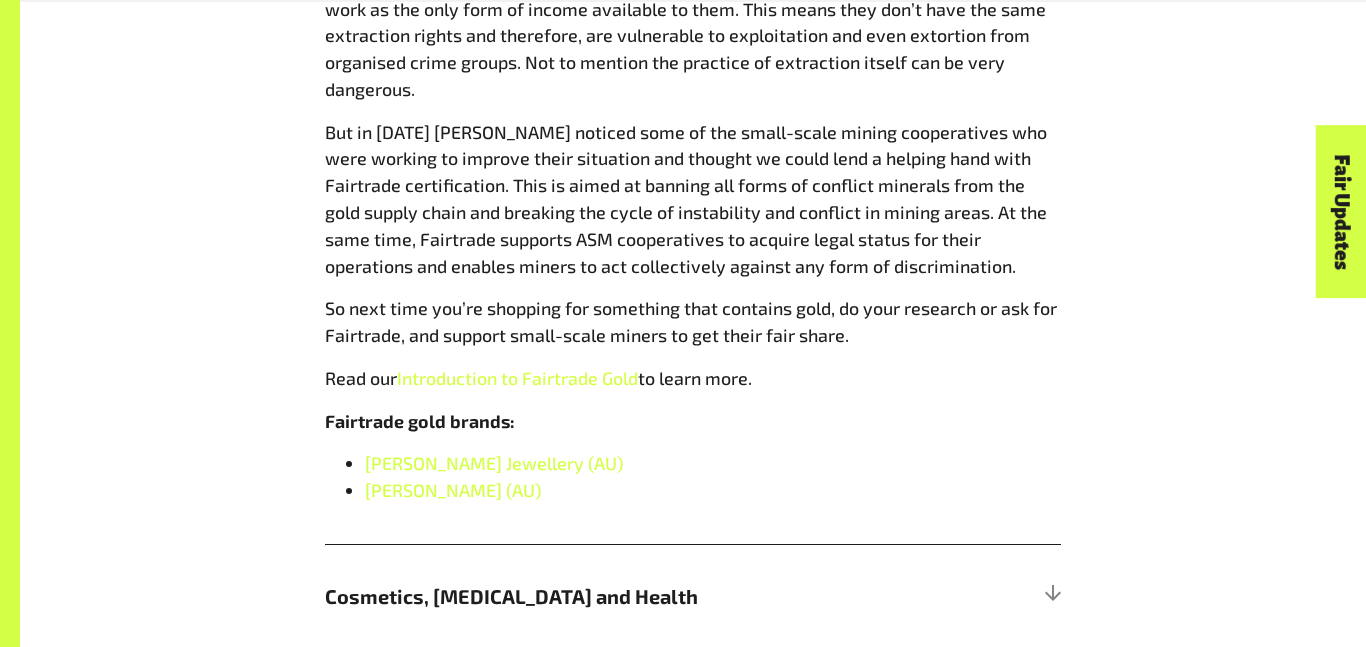 scroll, scrollTop: 1982, scrollLeft: 0, axis: vertical 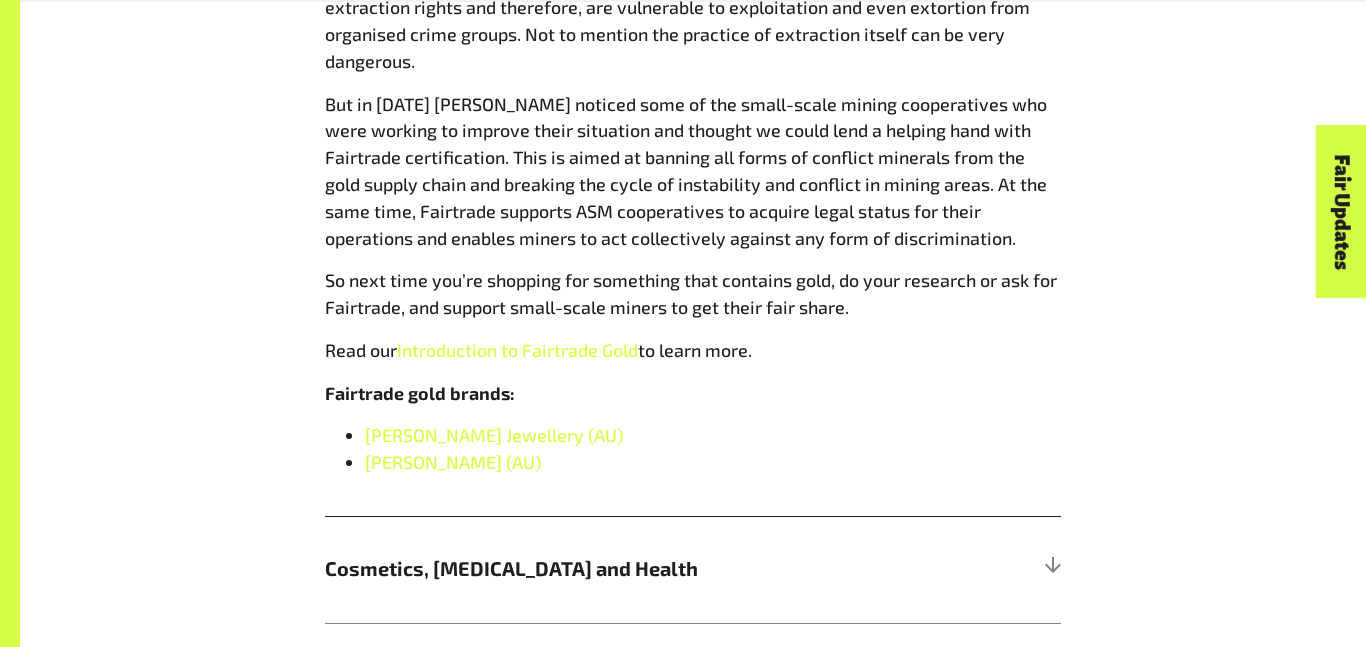 click on "Gold isn’t just on your finger or around your neck – it is everywhere. It’s a component in your phone or your laptop and countless other devices.
Despite its status as a multi-billion dollar business, gold mining can be a risky business for the smaller players. These smaller players are called artisanal and small-scale mining (ASM) groups. They are not to be mistaken for the big multinationals; ASMs take on mining work as the only form of income available to them. This means they don’t have the same extraction rights and therefore, are vulnerable to exploitation and even extortion from organised crime groups. Not to mention the practice of extraction itself can be very dangerous.
So next time you’re shopping for something that contains gold, do your research or ask for Fairtrade, and support small-scale miners to get their fair share.
Read our  Introduction to Fairtrade Gold  to learn more.
Fairtrade gold brands:
[PERSON_NAME] (AU)
[PERSON_NAME] (AU)" at bounding box center (693, 167) 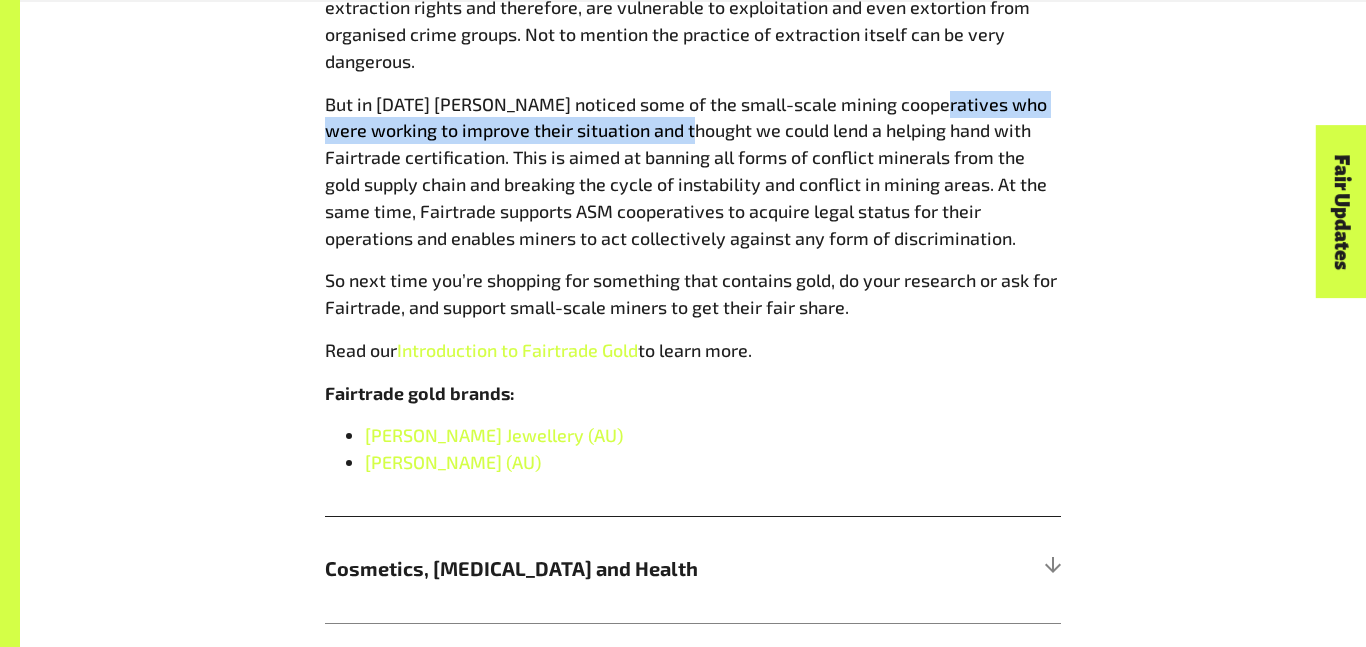 drag, startPoint x: 911, startPoint y: 105, endPoint x: 635, endPoint y: 162, distance: 281.8244 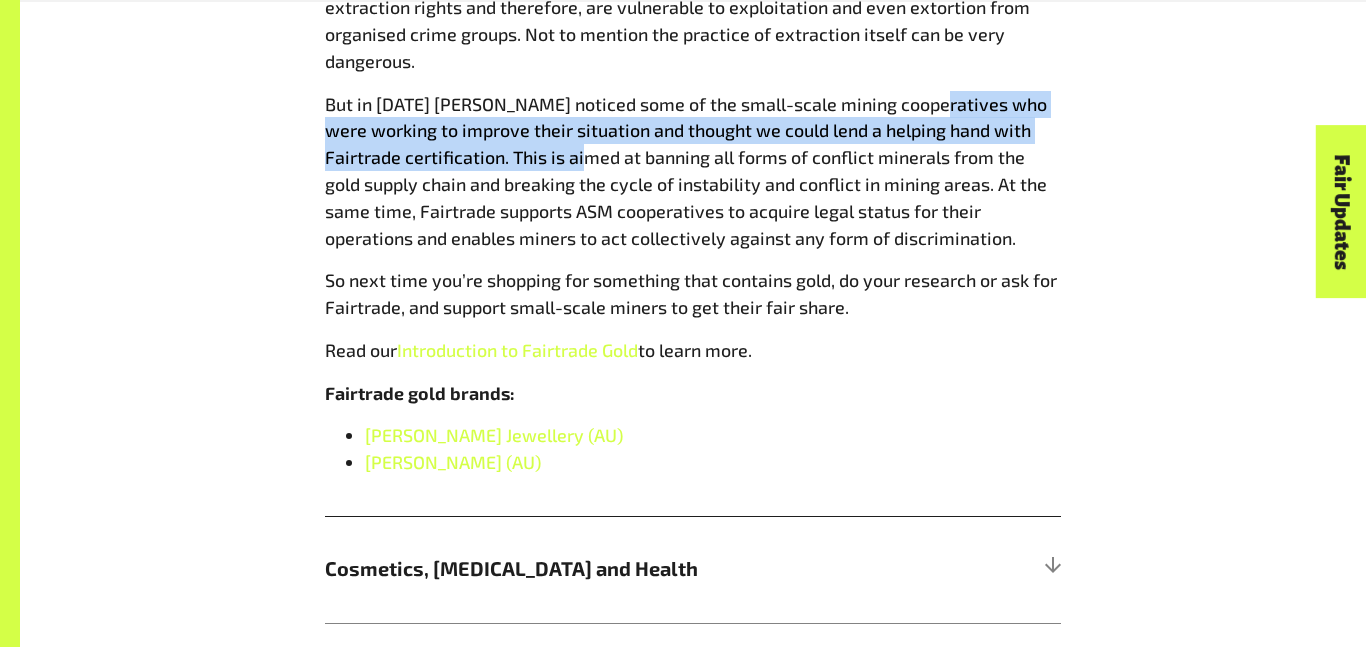 click on "But in [DATE] [PERSON_NAME] noticed some of the small-scale mining cooperatives who were working to improve their situation and thought we could lend a helping hand with Fairtrade certification. This is aimed at banning all forms of conflict minerals from the gold supply chain and breaking the cycle of instability and conflict in mining areas. At the same time, Fairtrade supports ASM cooperatives to acquire legal status for their operations and enables miners to act collectively against any form of discrimination." at bounding box center (686, 171) 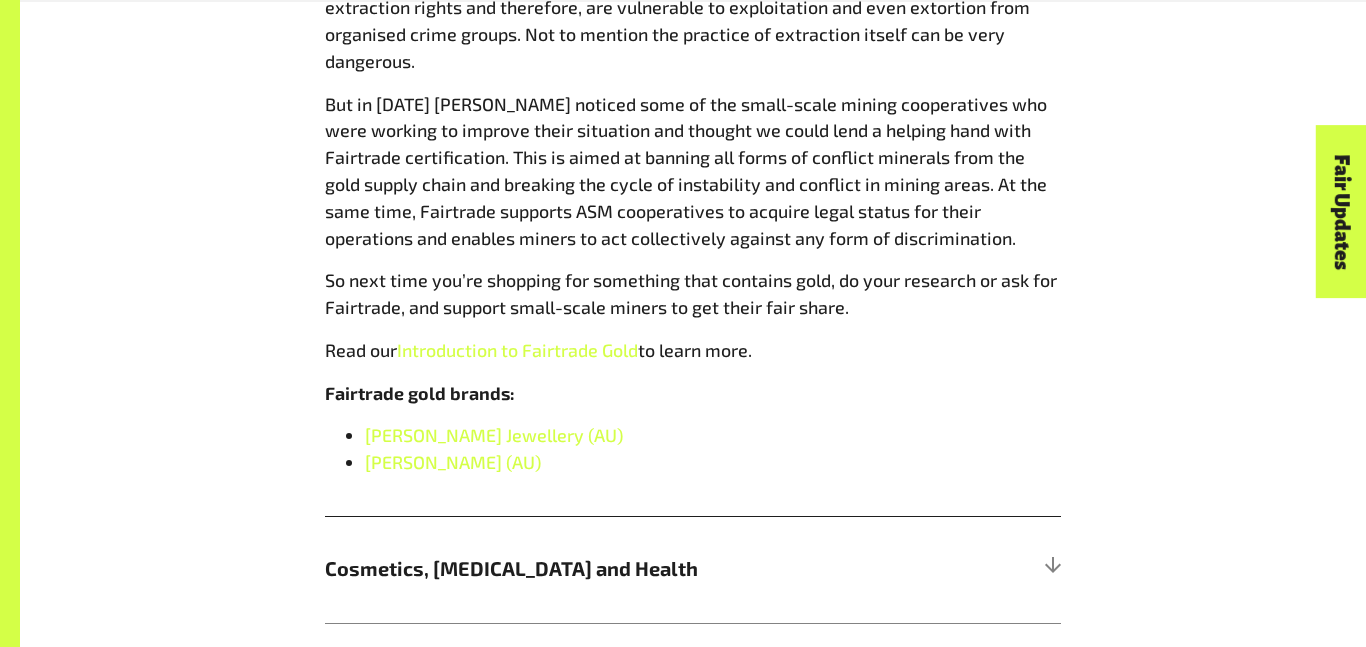 click on "But in [DATE] [PERSON_NAME] noticed some of the small-scale mining cooperatives who were working to improve their situation and thought we could lend a helping hand with Fairtrade certification. This is aimed at banning all forms of conflict minerals from the gold supply chain and breaking the cycle of instability and conflict in mining areas. At the same time, Fairtrade supports ASM cooperatives to acquire legal status for their operations and enables miners to act collectively against any form of discrimination." at bounding box center (686, 171) 